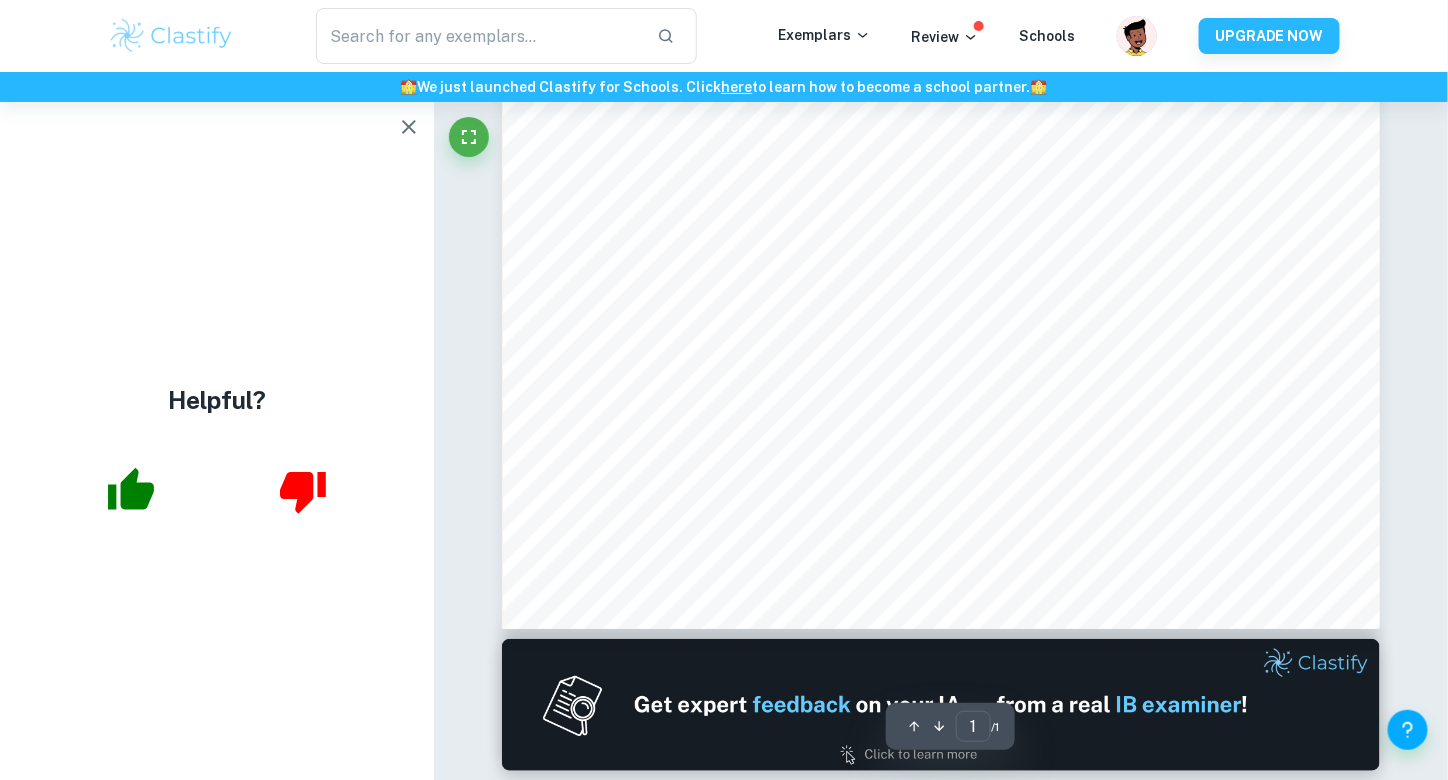 scroll, scrollTop: 0, scrollLeft: 0, axis: both 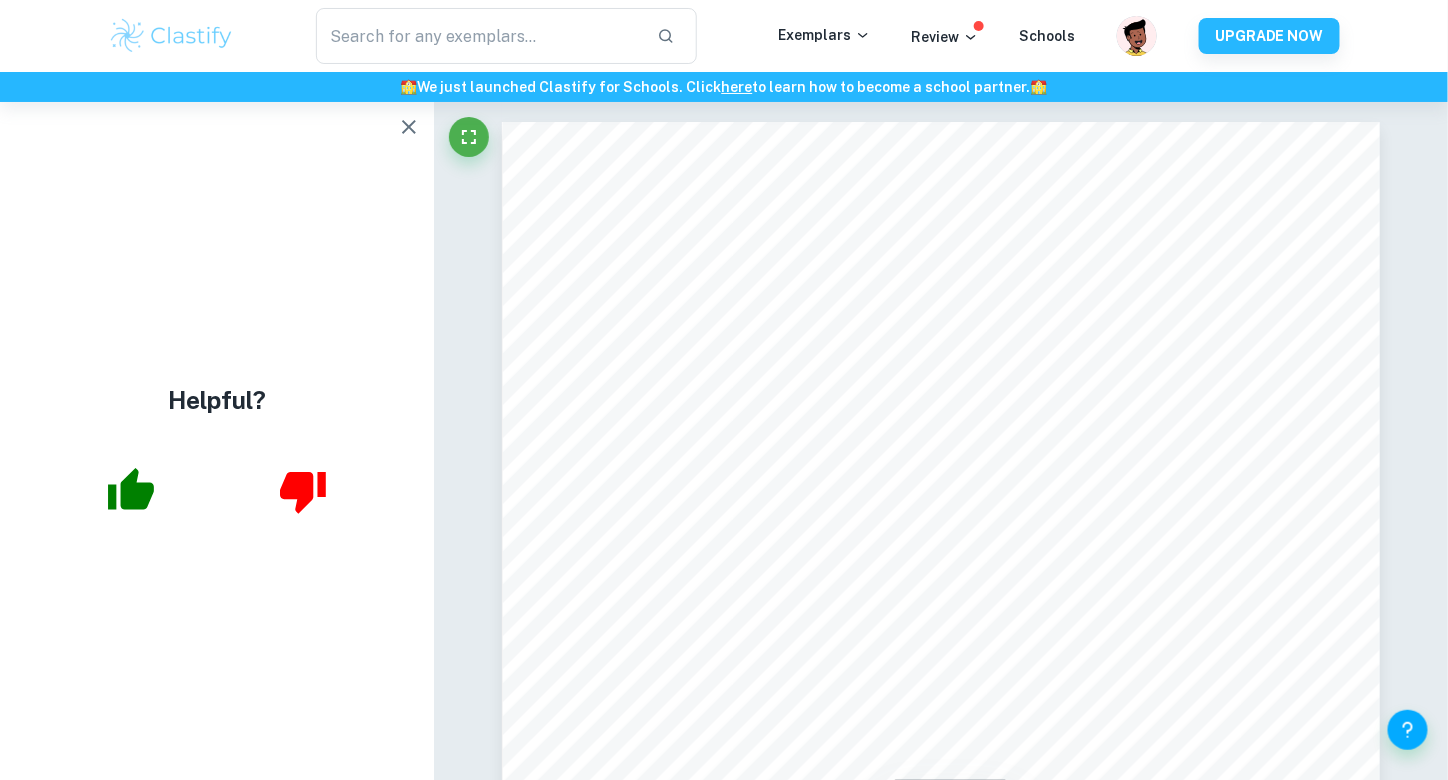 click 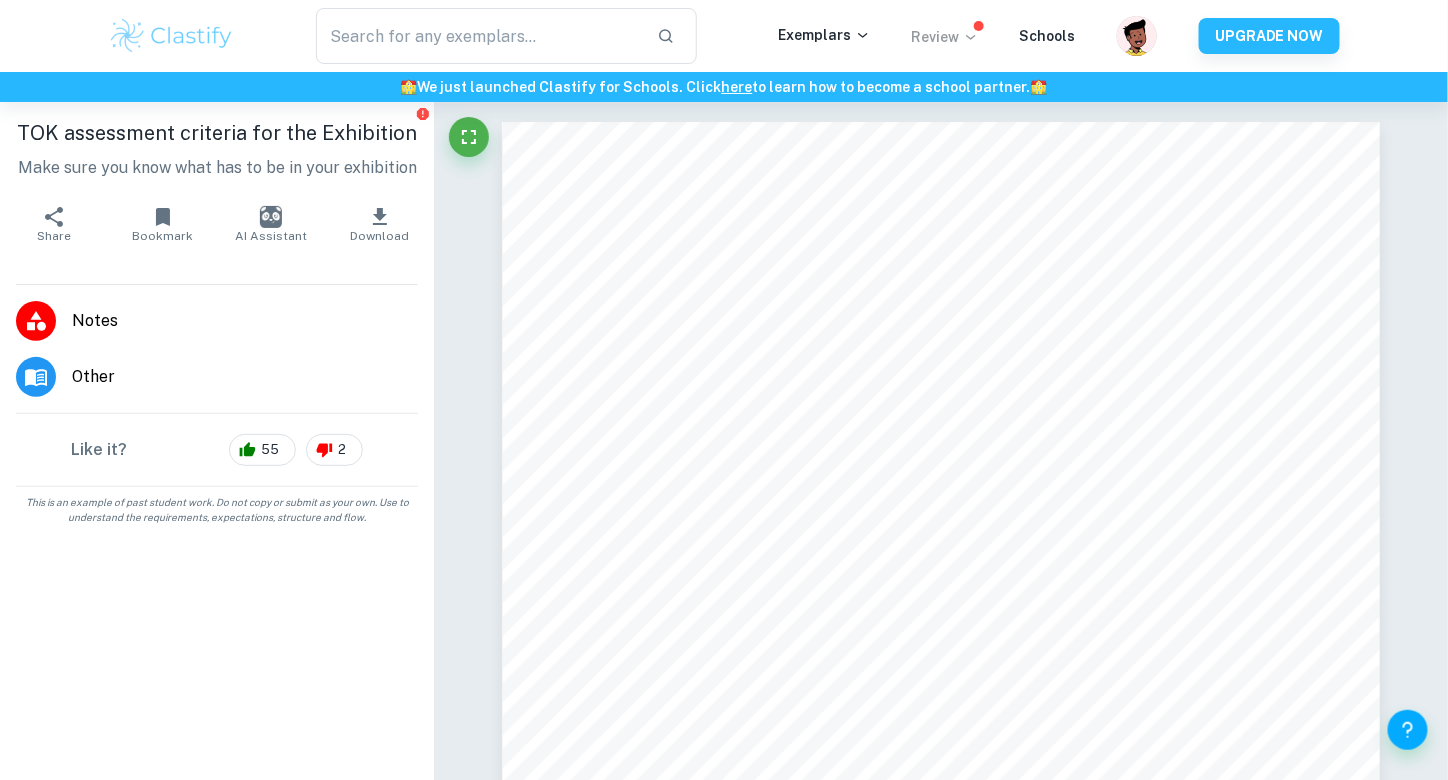 click 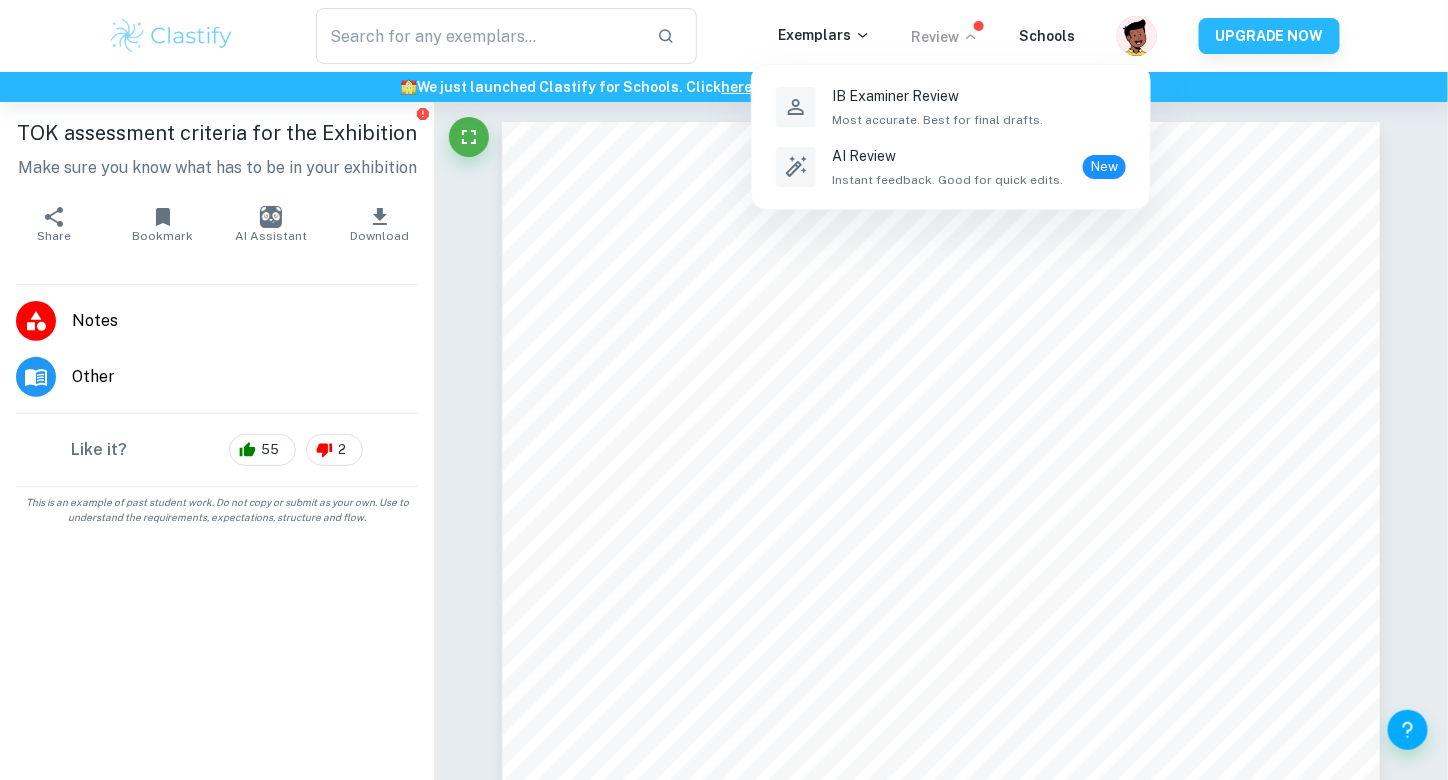 click at bounding box center (724, 390) 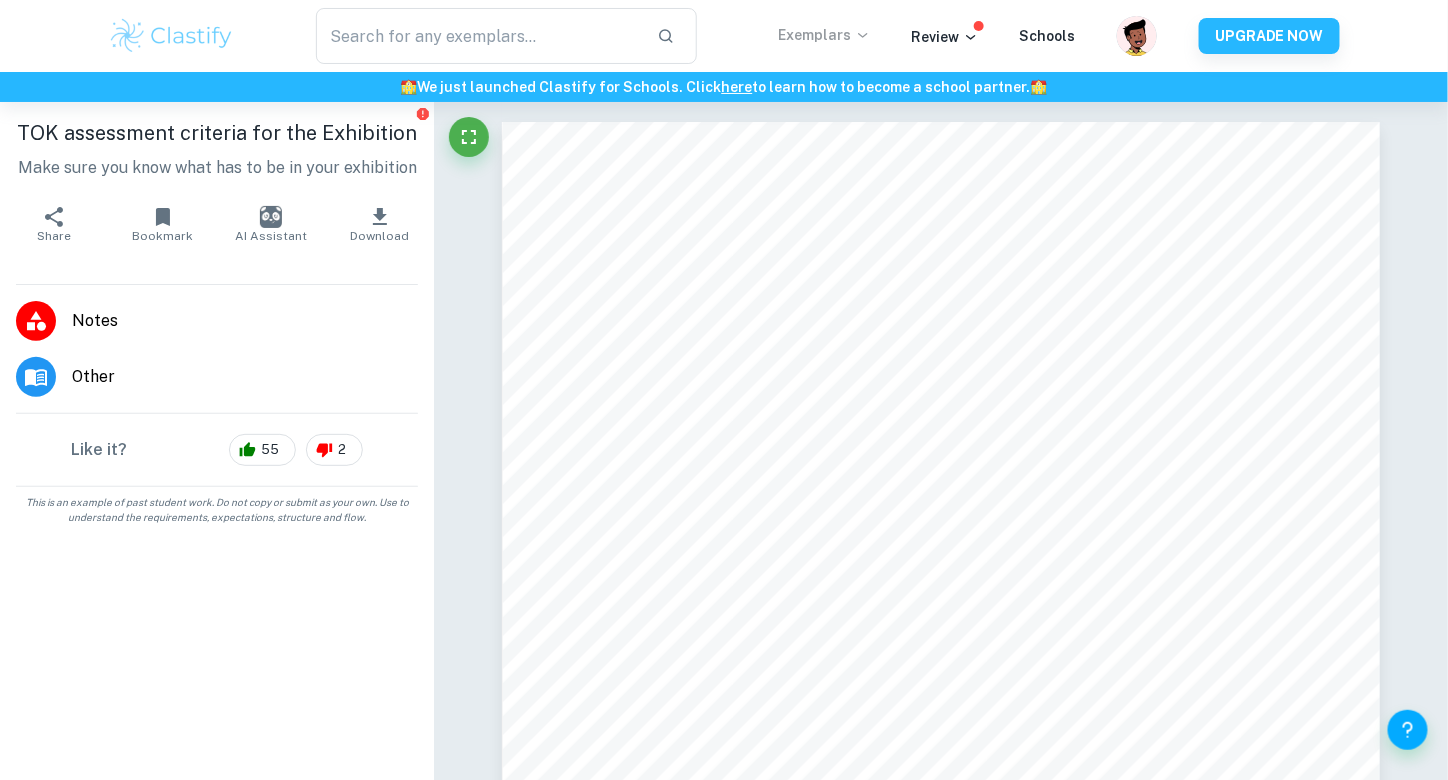 click on "Exemplars" at bounding box center [824, 35] 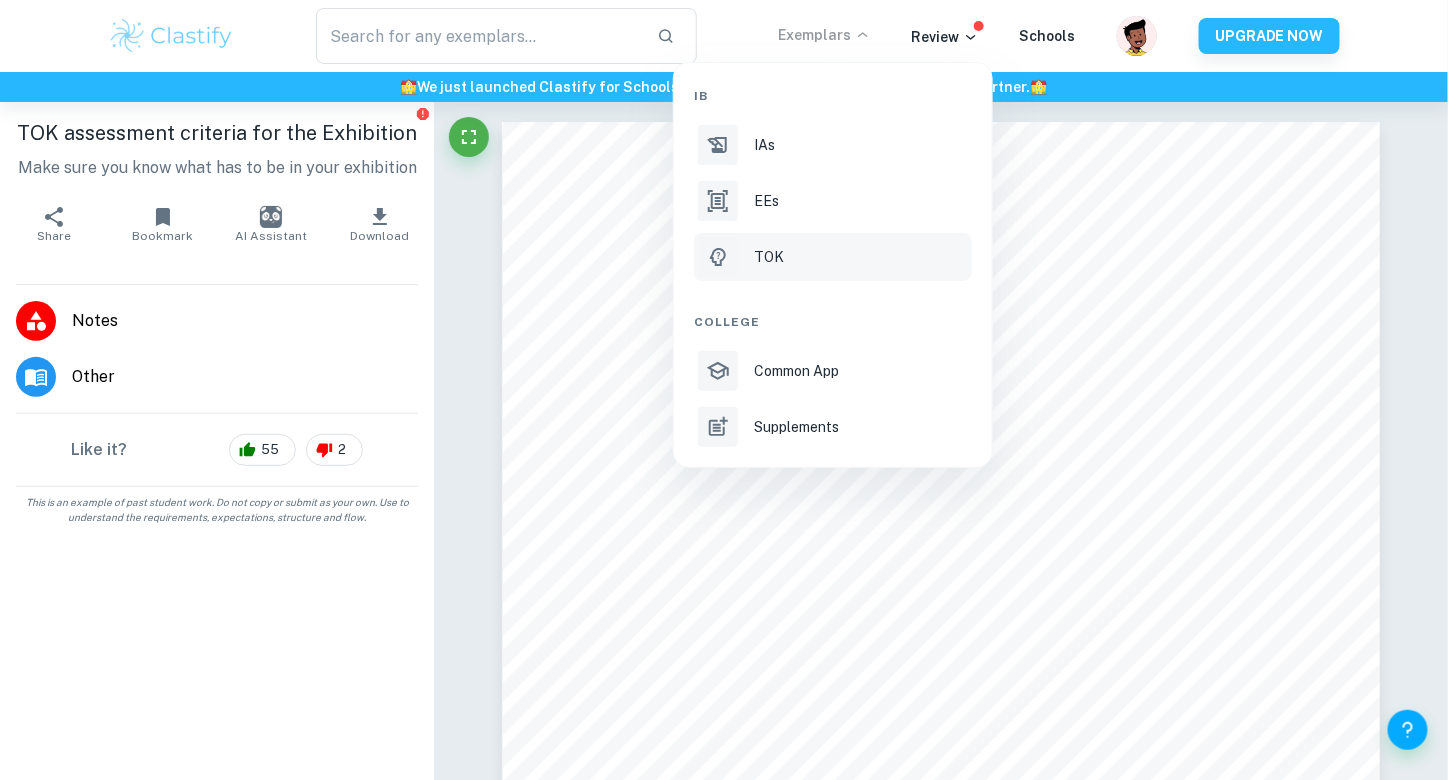 click on "TOK" at bounding box center (861, 257) 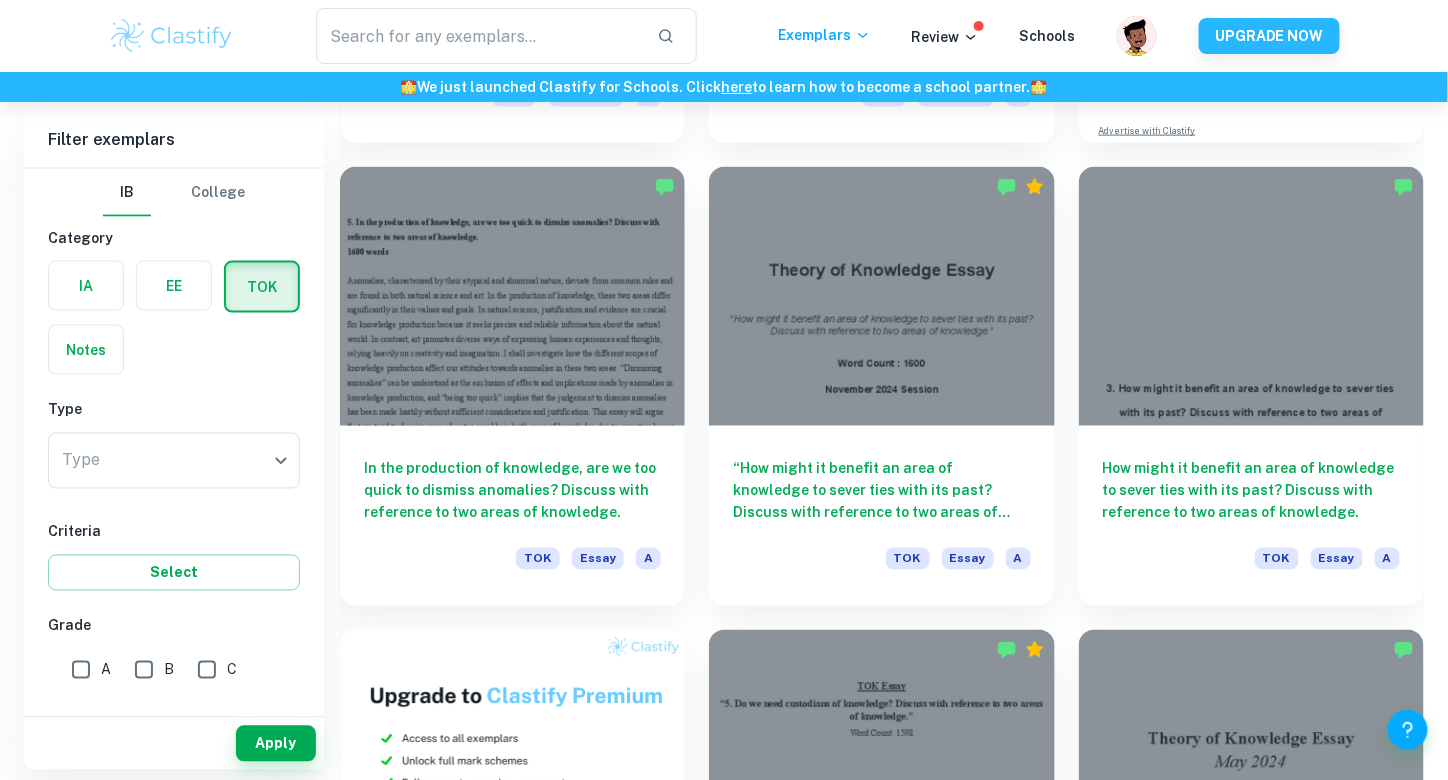scroll, scrollTop: 900, scrollLeft: 0, axis: vertical 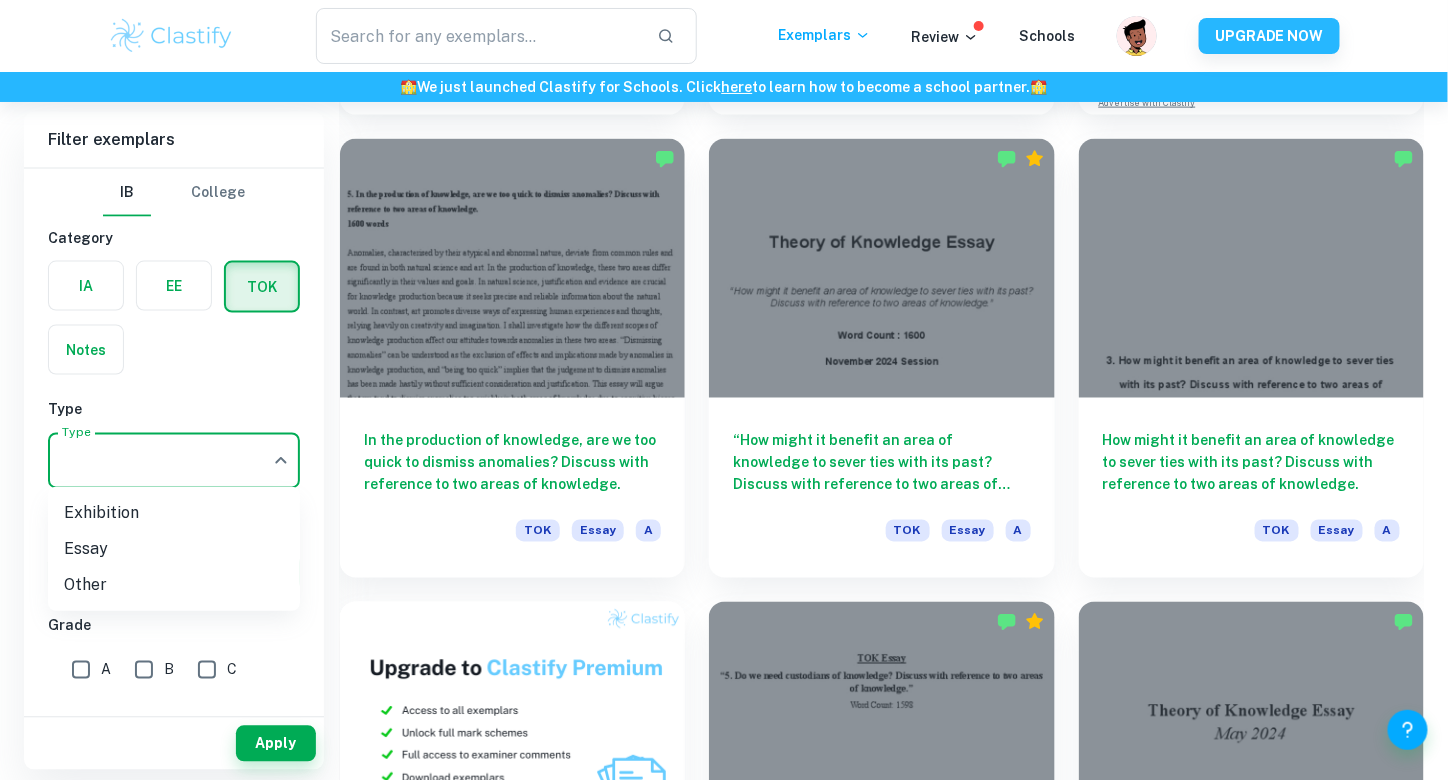 click on "We value your privacy We use cookies to enhance your browsing experience, serve personalised ads or content, and analyse our traffic. By clicking "Accept All", you consent to our use of cookies.   Cookie Policy Customise   Reject All   Accept All   Customise Consent Preferences   We use cookies to help you navigate efficiently and perform certain functions. You will find detailed information about all cookies under each consent category below. The cookies that are categorised as "Necessary" are stored on your browser as they are essential for enabling the basic functionalities of the site. ...  Show more For more information on how Google's third-party cookies operate and handle your data, see:   Google Privacy Policy Necessary Always Active Necessary cookies are required to enable the basic features of this site, such as providing secure log-in or adjusting your consent preferences. These cookies do not store any personally identifiable data. Functional Analytics Performance Advertisement Uncategorised" at bounding box center (724, -408) 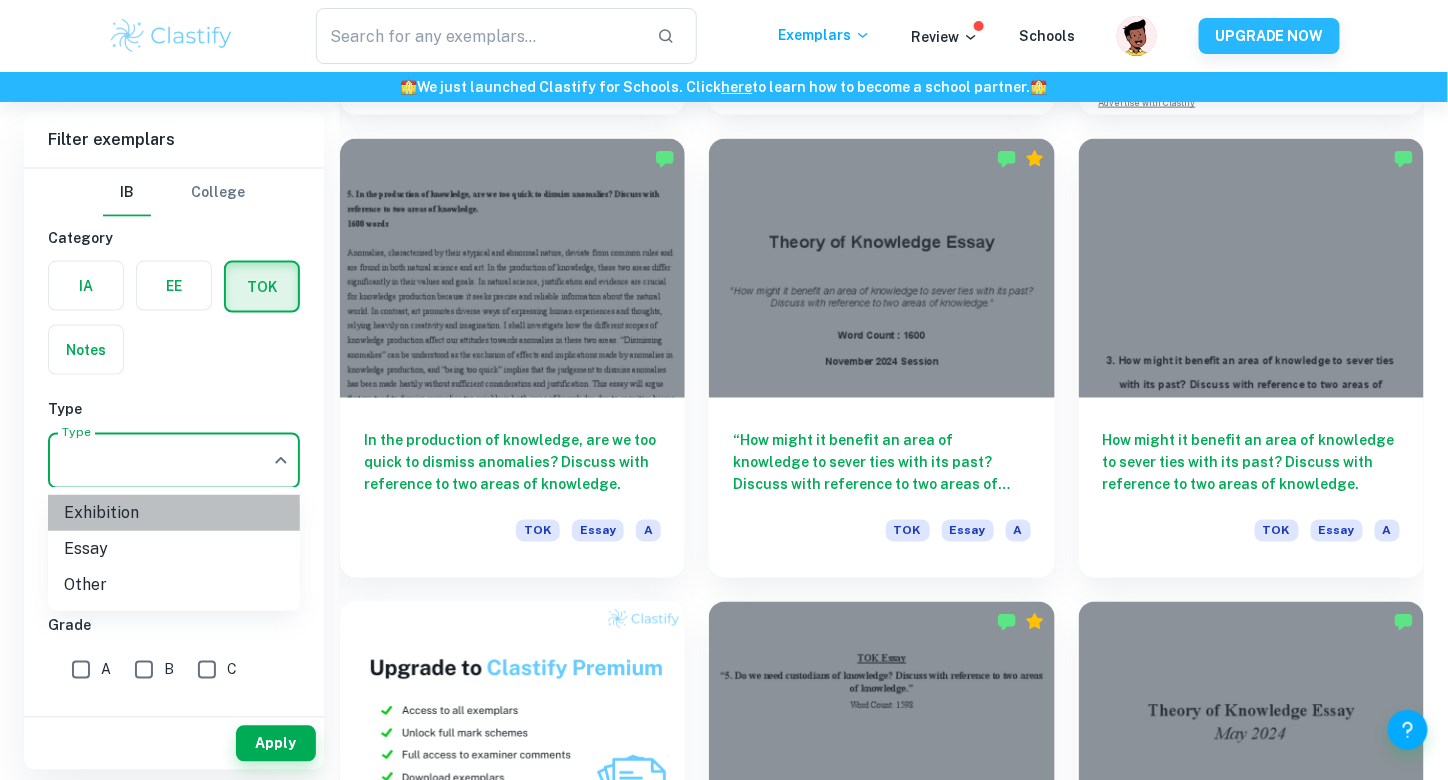 click on "Exhibition" at bounding box center (174, 513) 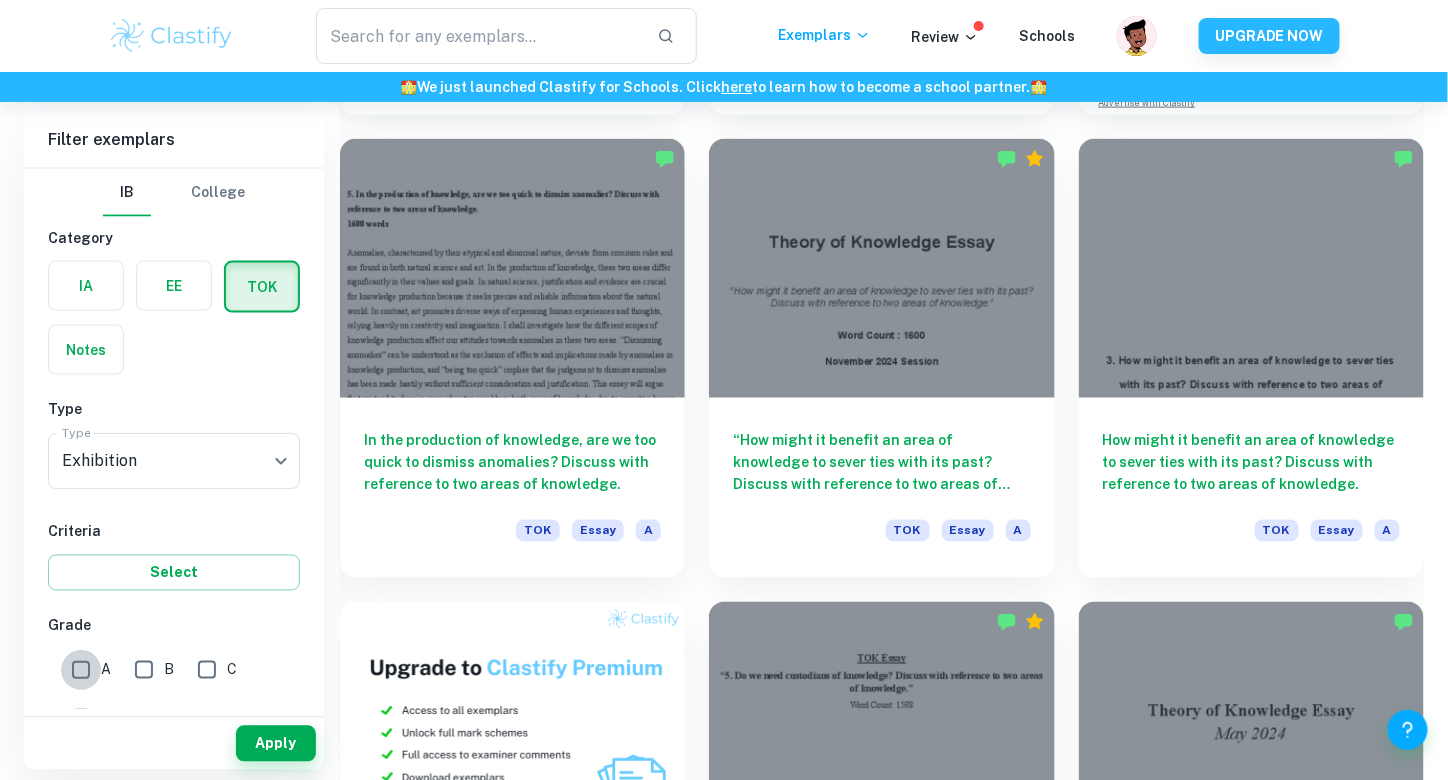 click on "A" at bounding box center (81, 670) 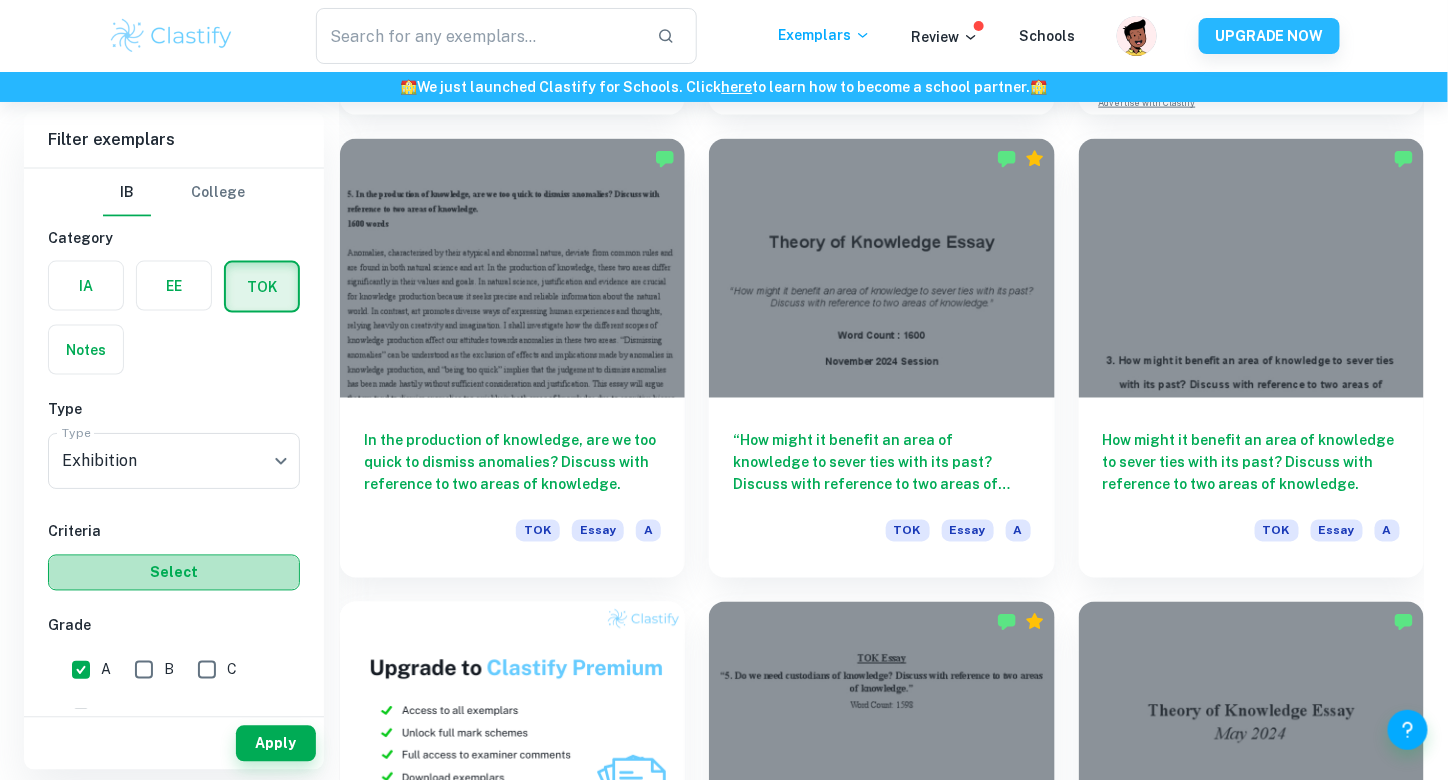 click on "Select" at bounding box center (174, 573) 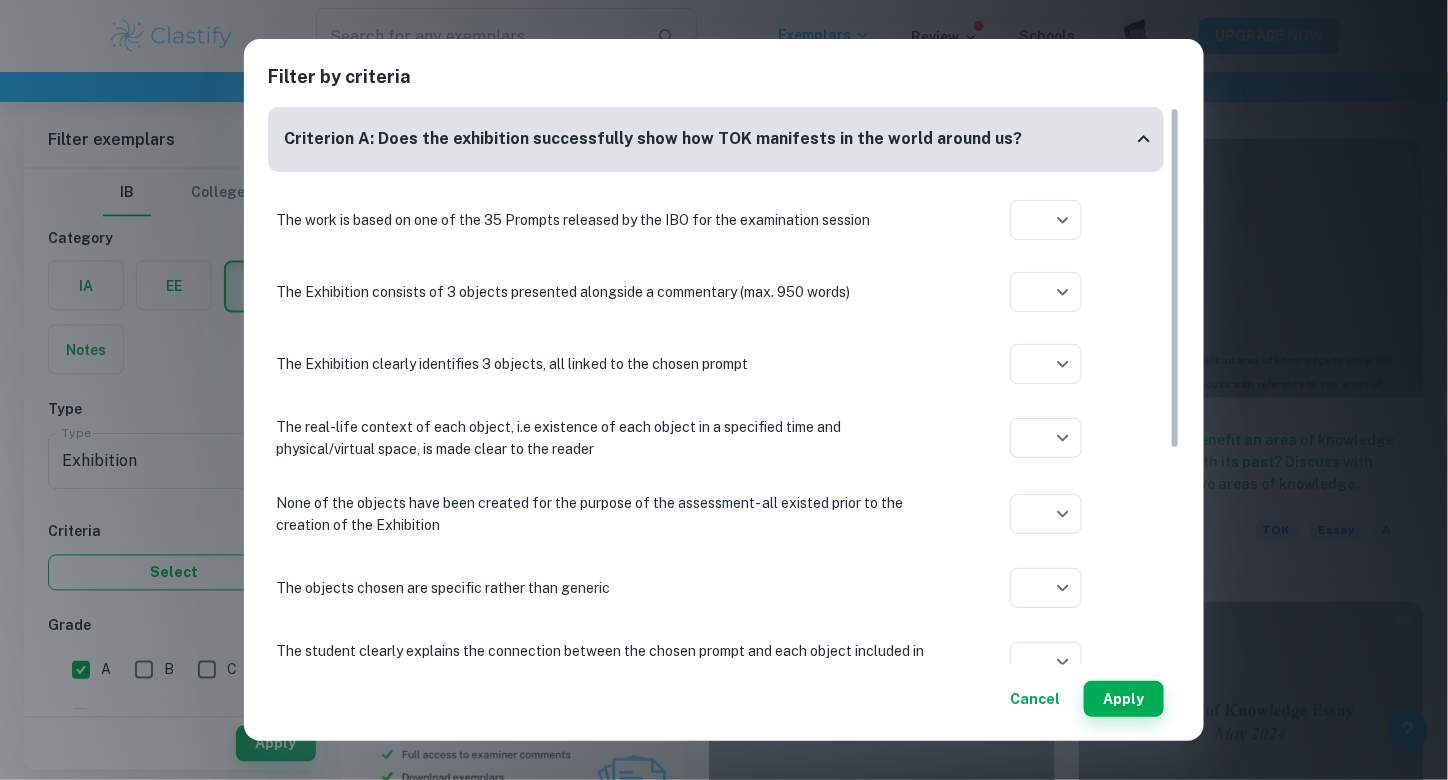 click on "Filter by criteria Criterion A: Does the exhibition successfully show how TOK manifests in the world around us? The work is based on one of the 35 Prompts released by the IBO for the examination session ​ Aplication year The Exhibition consists of 3 objects presented alongside a commentary (max. 950 words) ​ Aplication year The Exhibition clearly identifies 3 objects, all linked to the chosen prompt ​ Aplication year The real-life context of each object, i.e existence of each object in a specified time and physical/virtual space, is made clear to the reader ​ Aplication year None of the objects have been created for the purpose of the assessment- all existed prior to the creation of the Exhibition ​ Aplication year The objects chosen are specific rather than generic ​ Aplication year The student clearly explains the connection between the chosen prompt and each object included in the Exhibition ​ Aplication year ​ Aplication year ​ Aplication year ​ Aplication year Other requirements Apply" at bounding box center (724, 390) 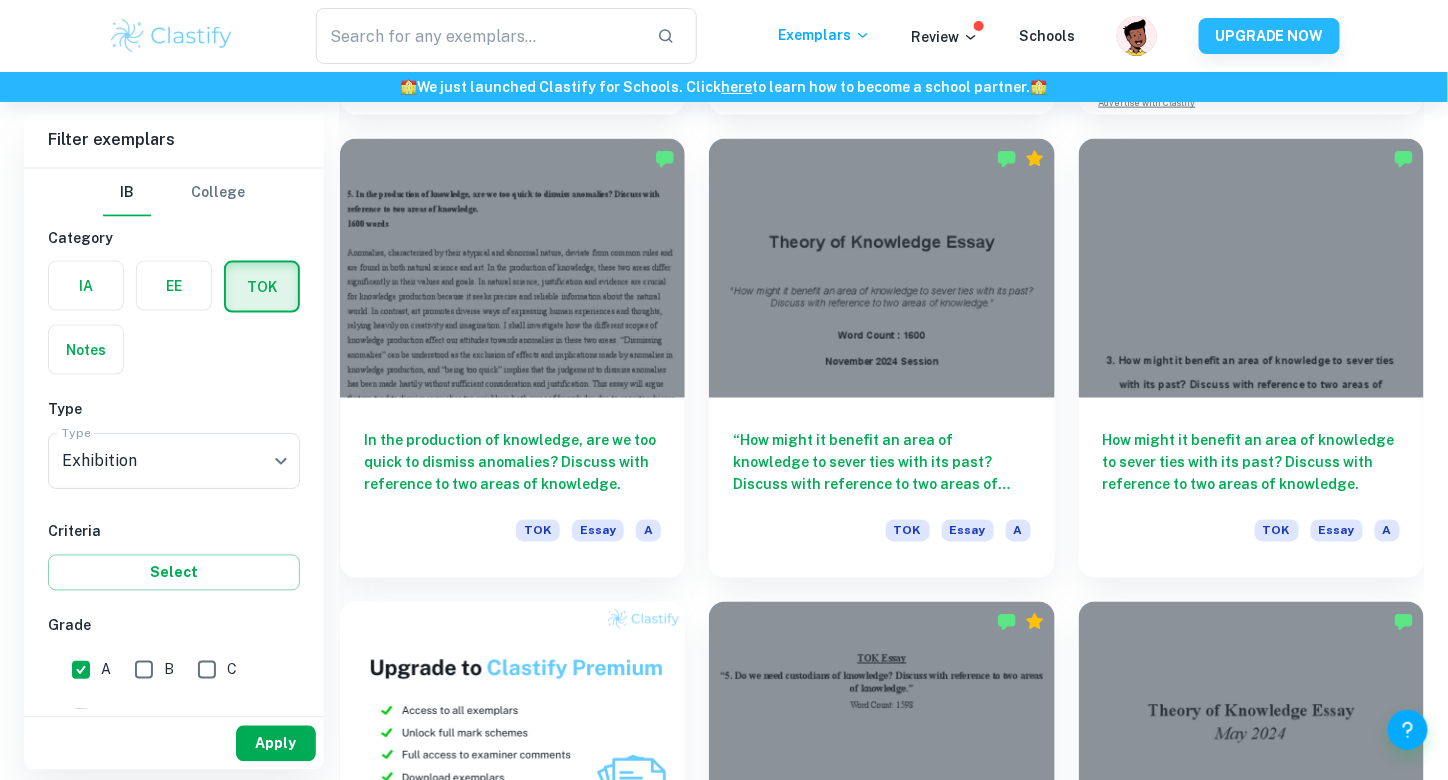 click on "Apply" at bounding box center (276, 744) 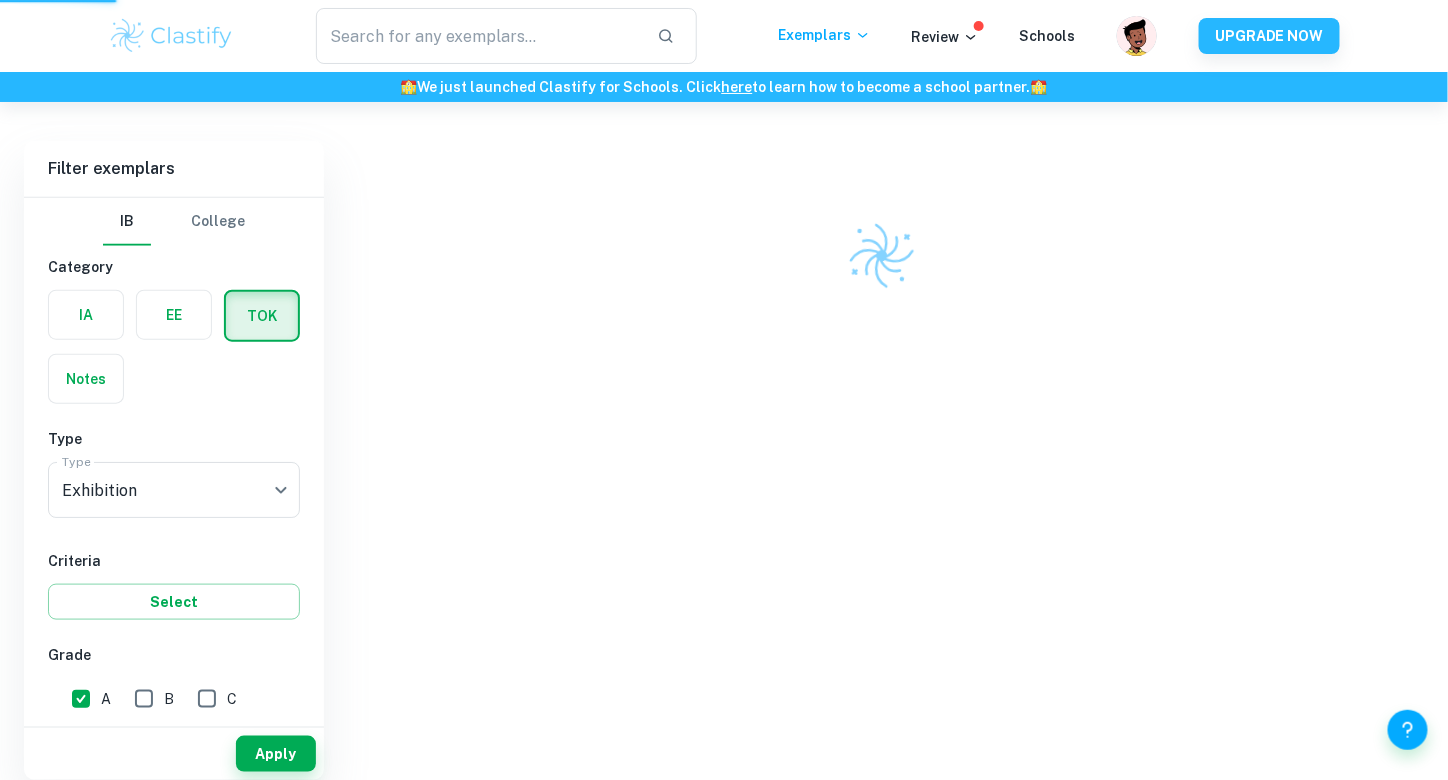 scroll, scrollTop: 366, scrollLeft: 0, axis: vertical 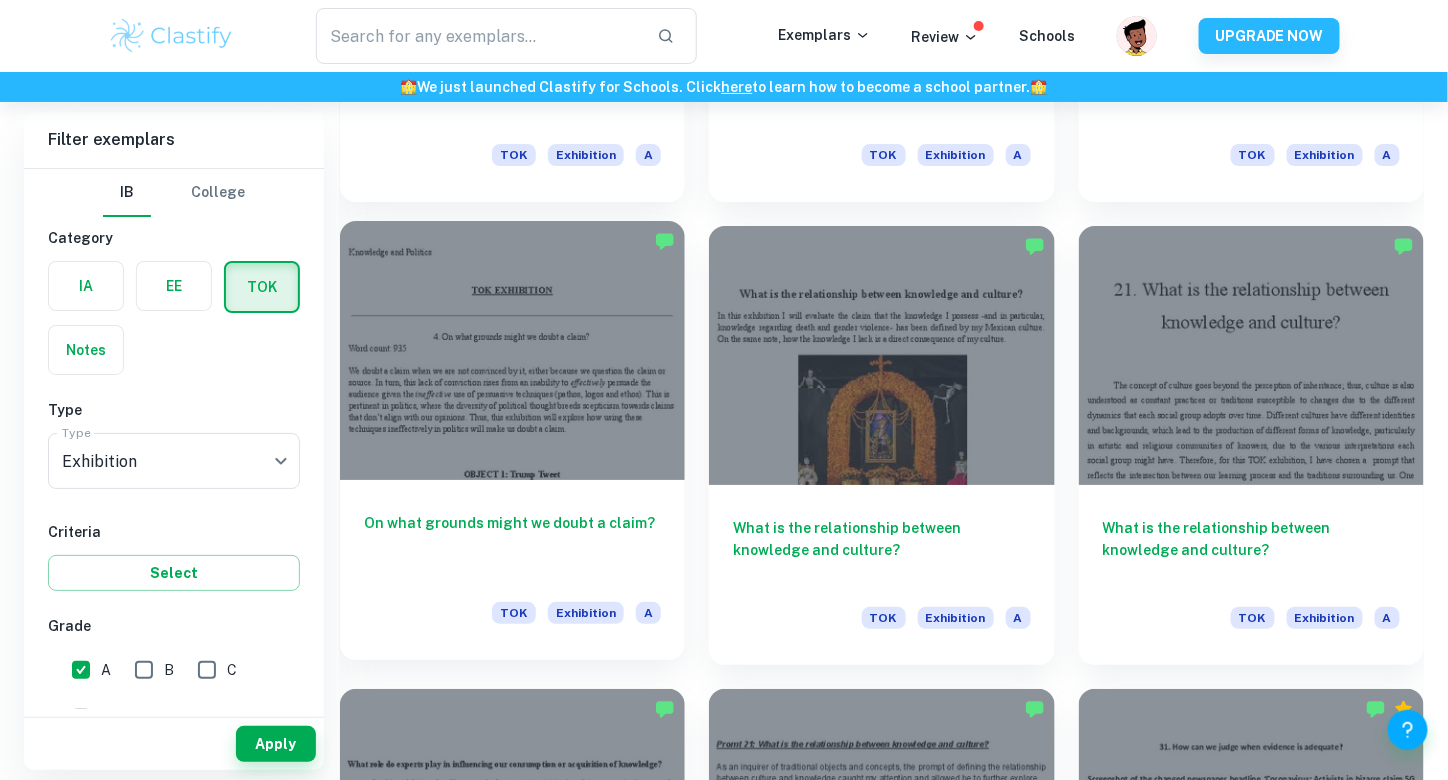 click at bounding box center [512, 350] 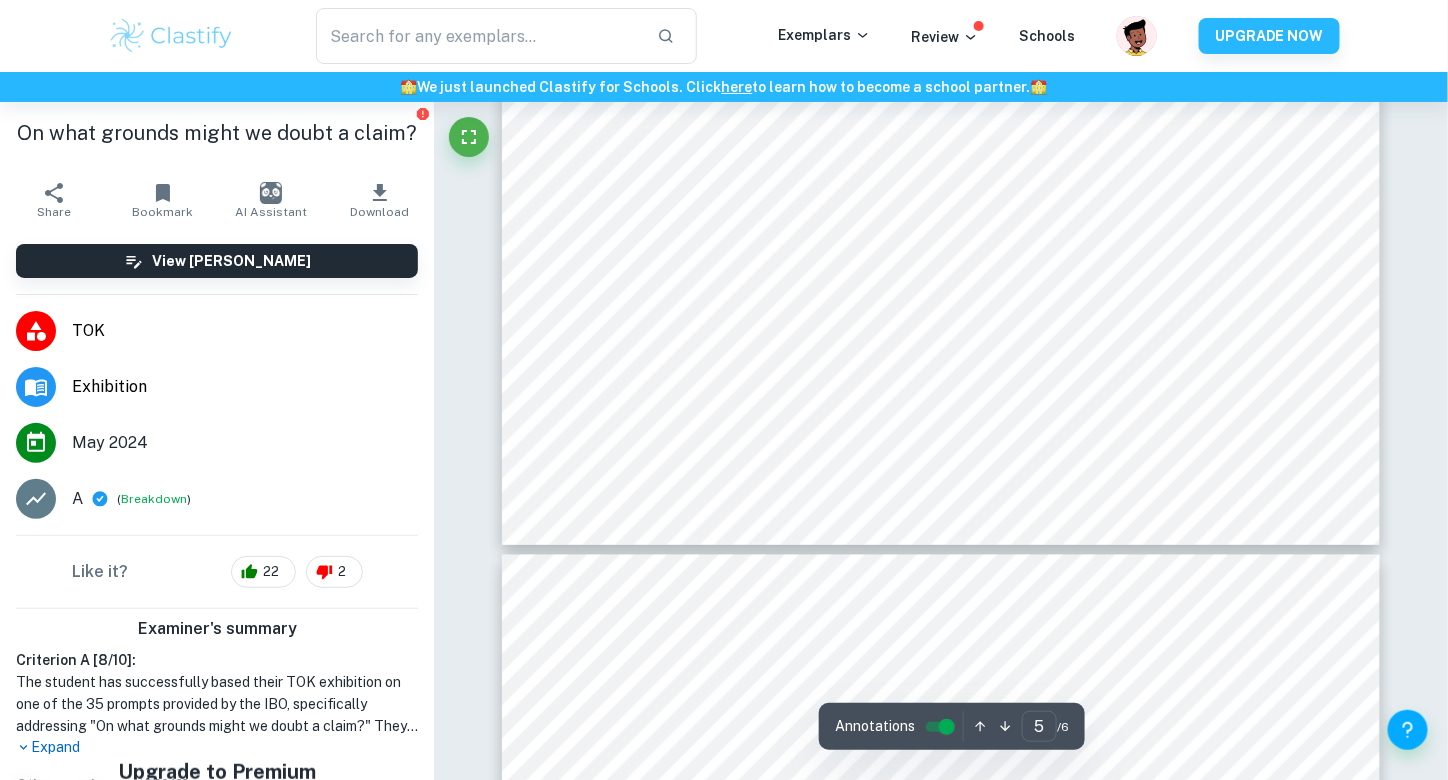 scroll, scrollTop: 6500, scrollLeft: 0, axis: vertical 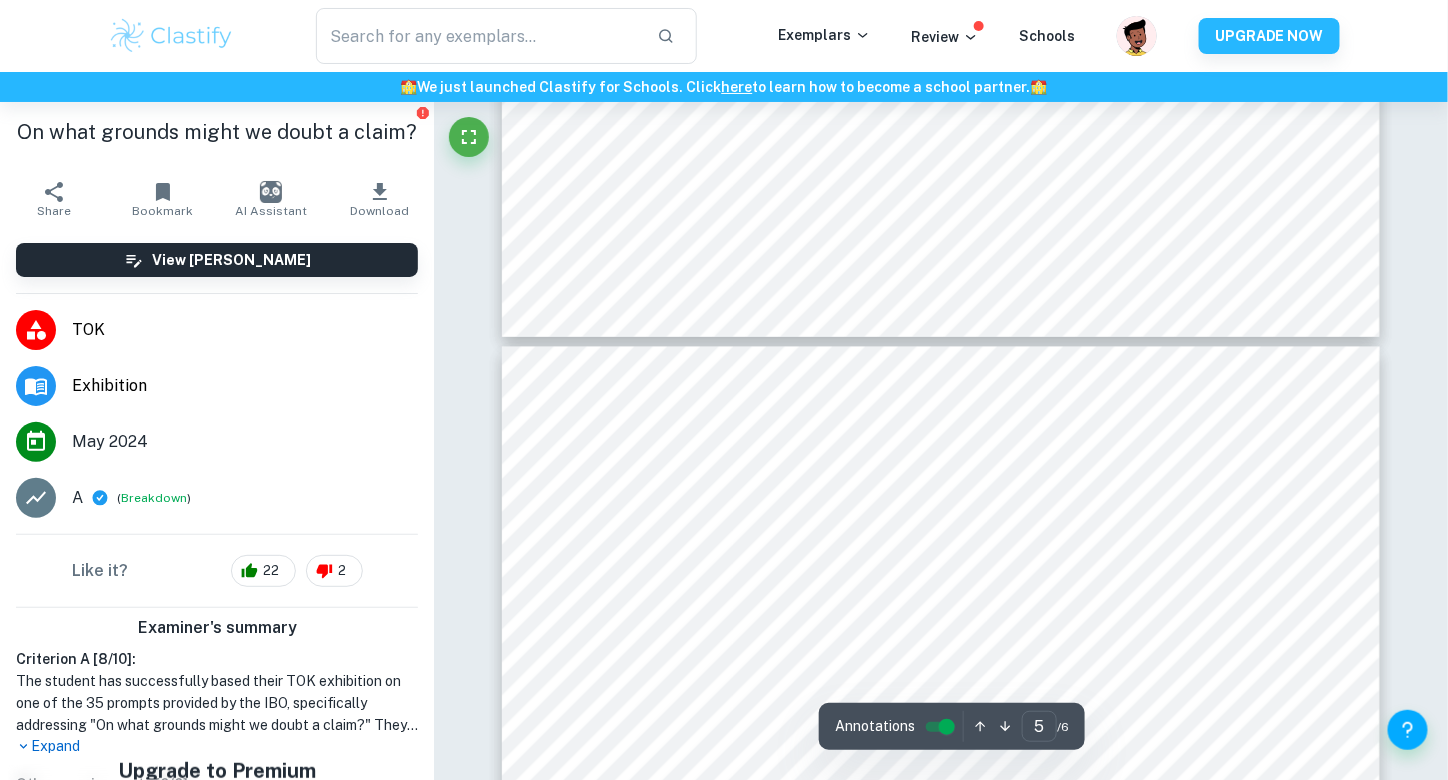 type on "6" 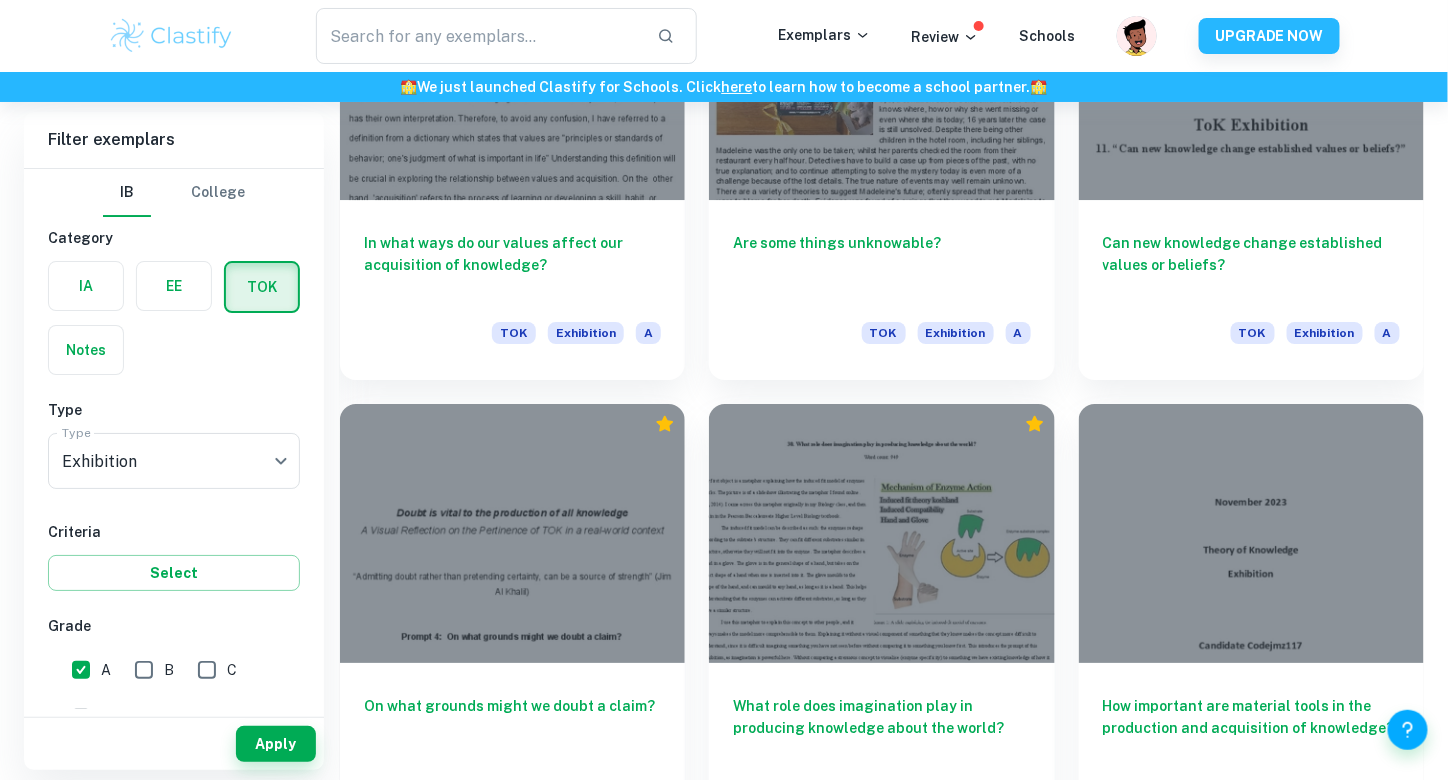 scroll, scrollTop: 16700, scrollLeft: 0, axis: vertical 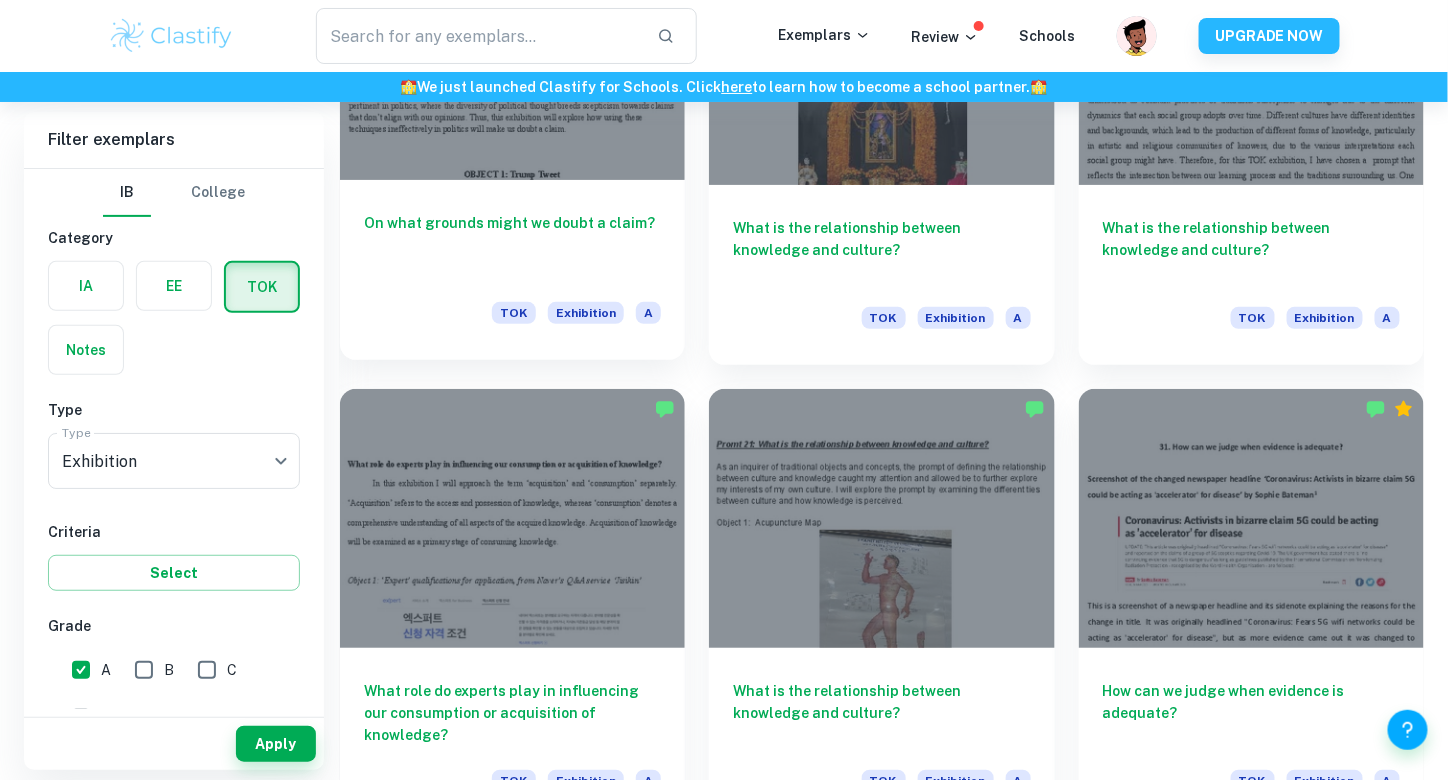 click on "On what grounds might we doubt a claim?" at bounding box center (512, 245) 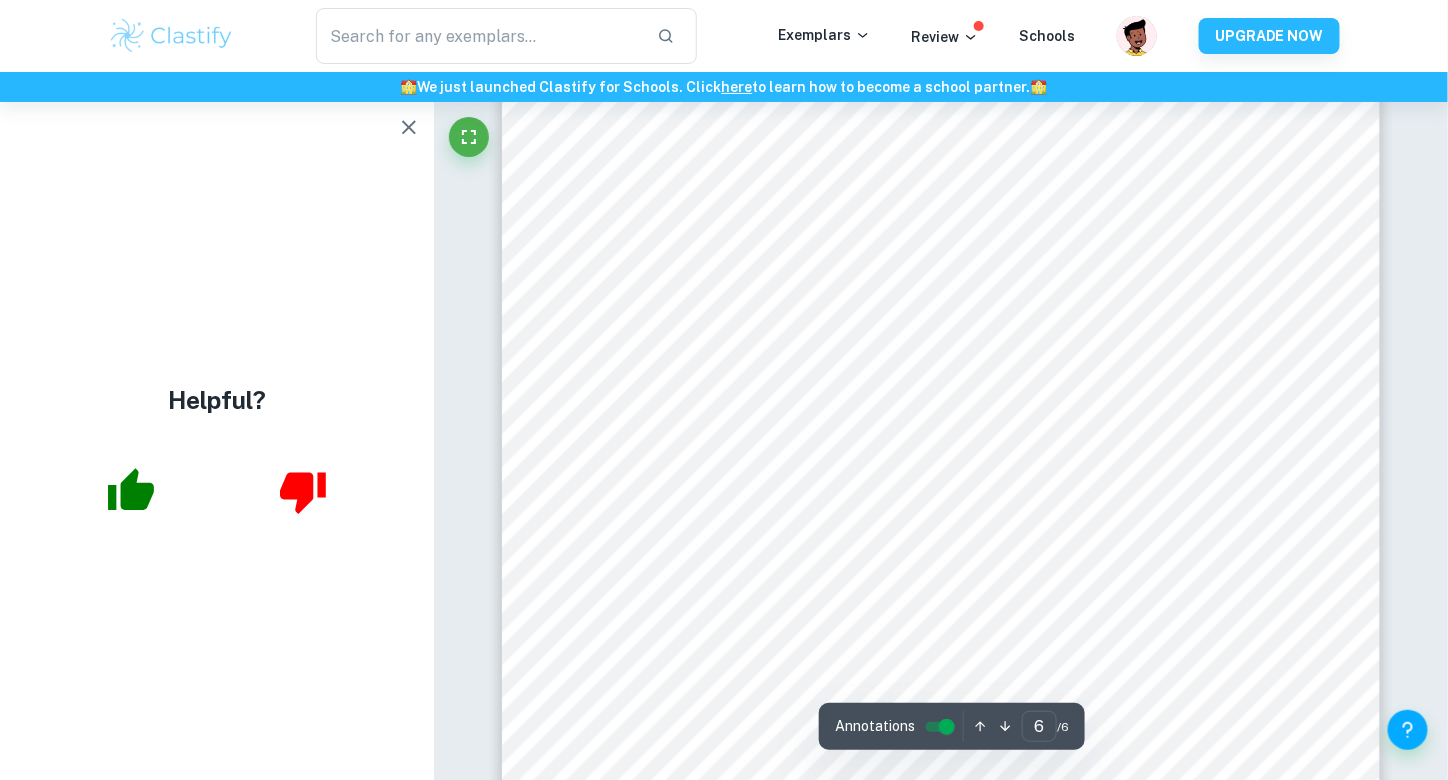 scroll, scrollTop: 6202, scrollLeft: 0, axis: vertical 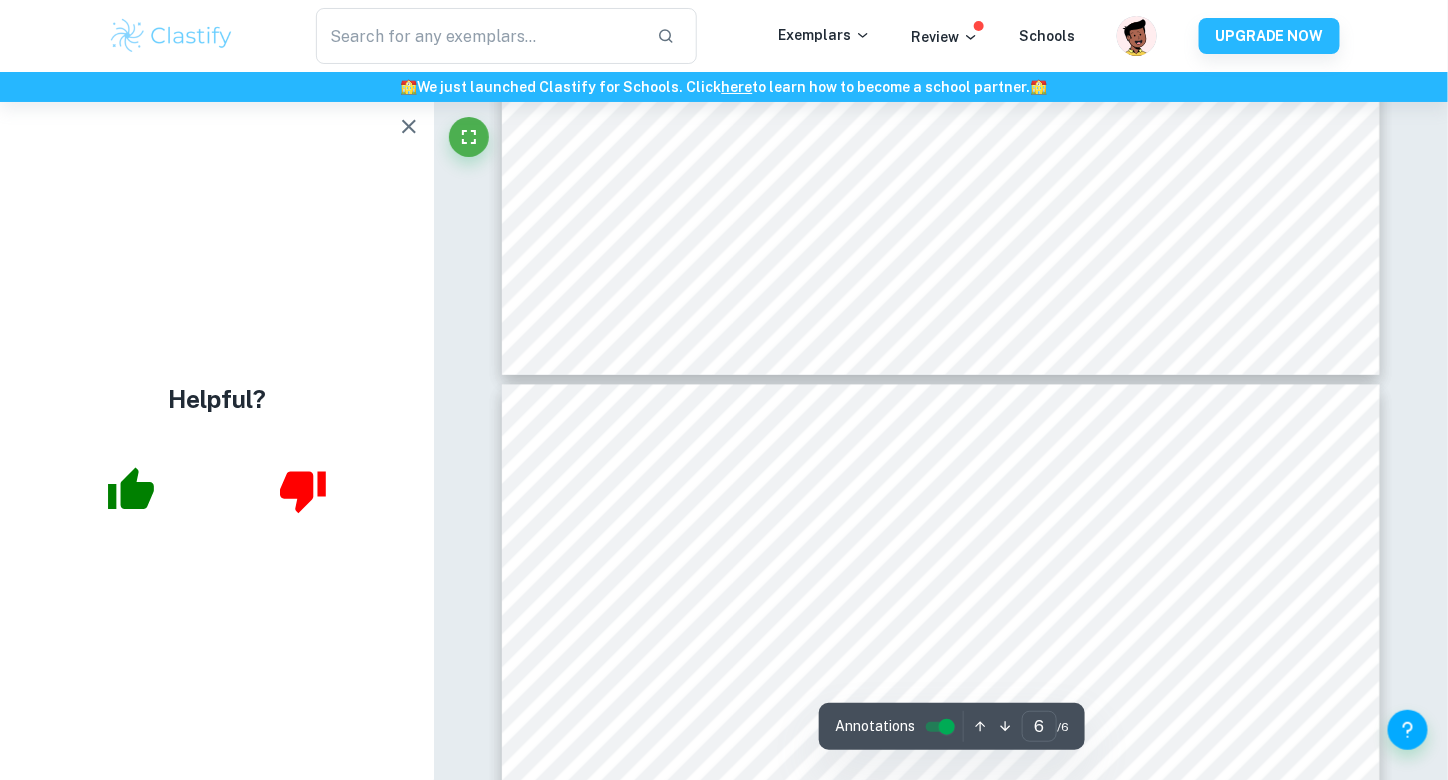 type on "5" 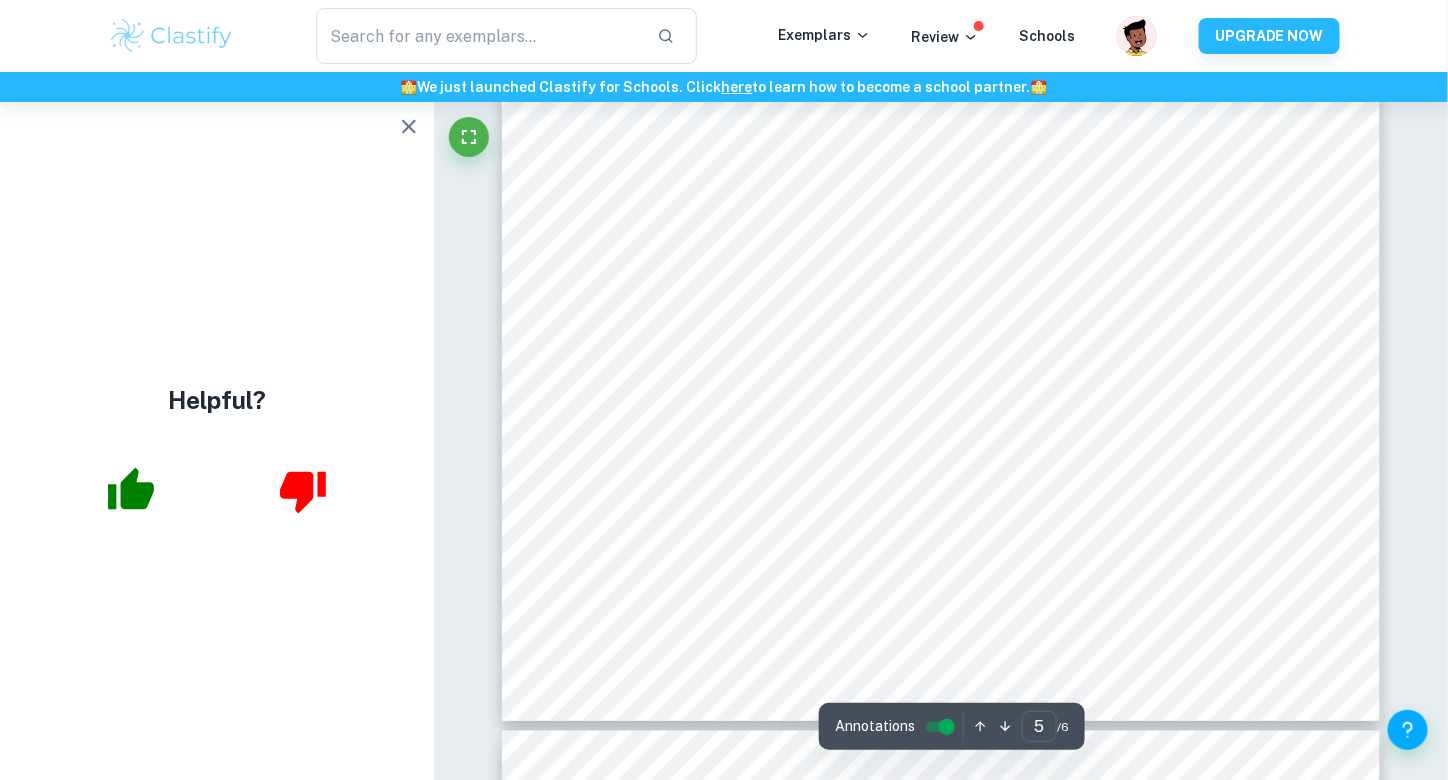 scroll, scrollTop: 6202, scrollLeft: 0, axis: vertical 